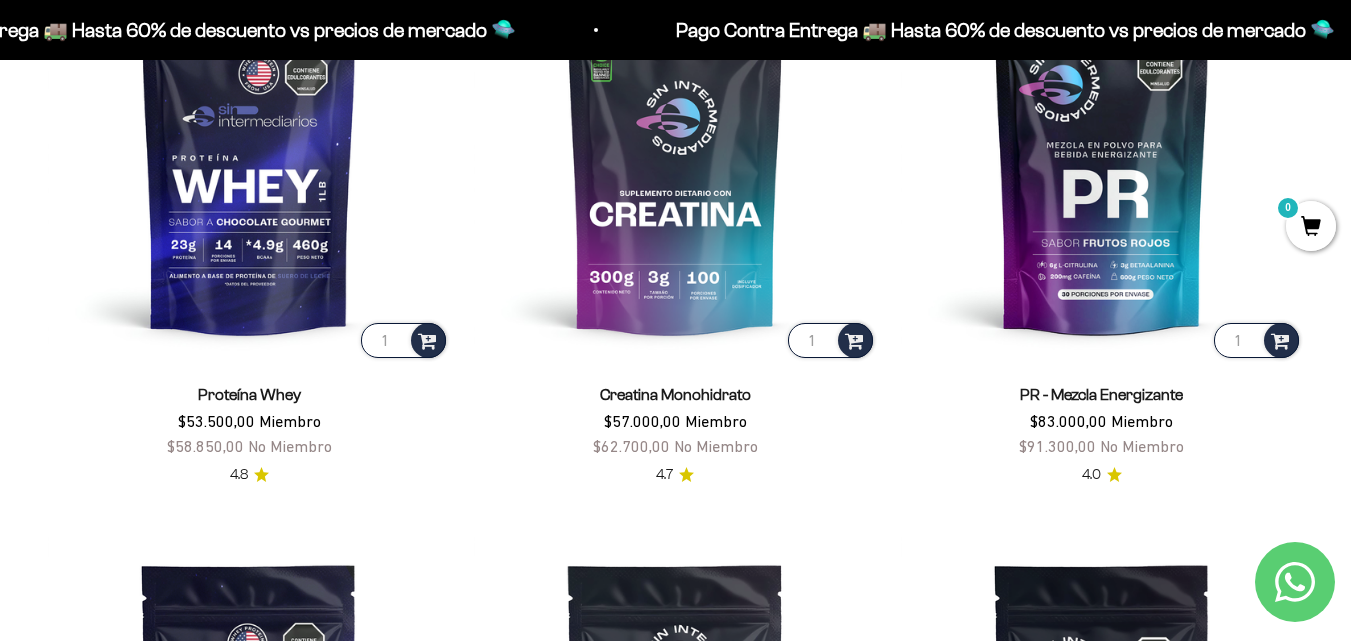 scroll, scrollTop: 1200, scrollLeft: 0, axis: vertical 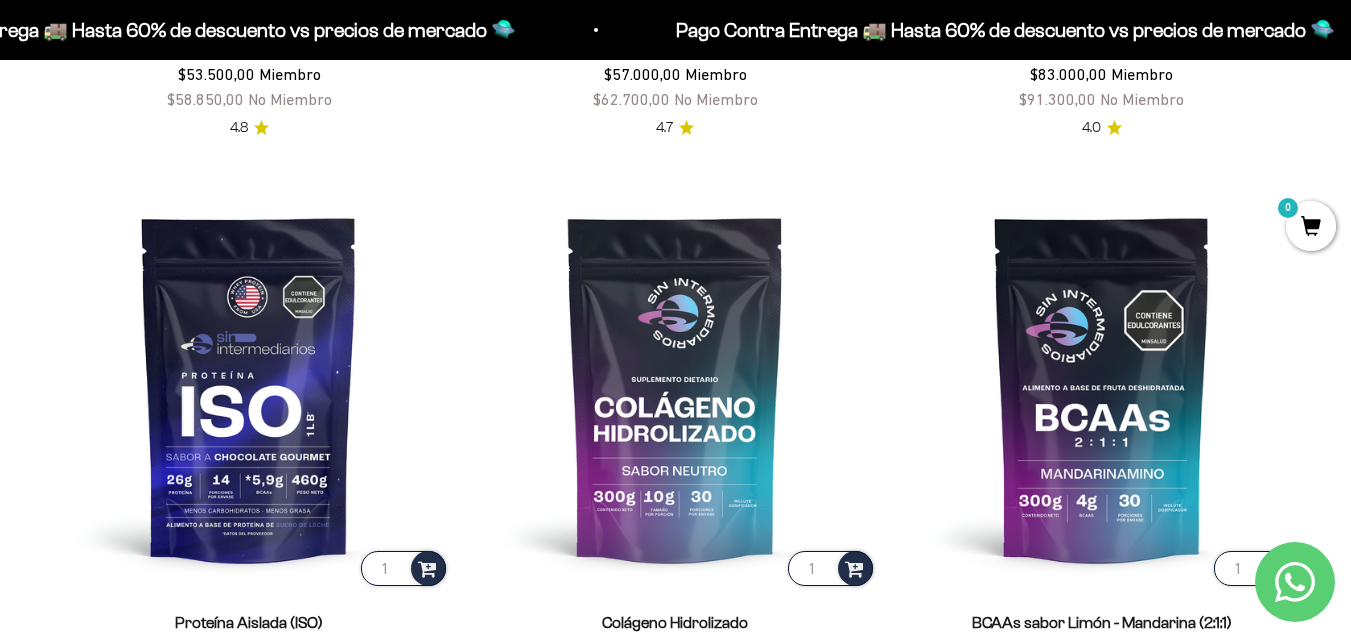 click at bounding box center (675, 388) 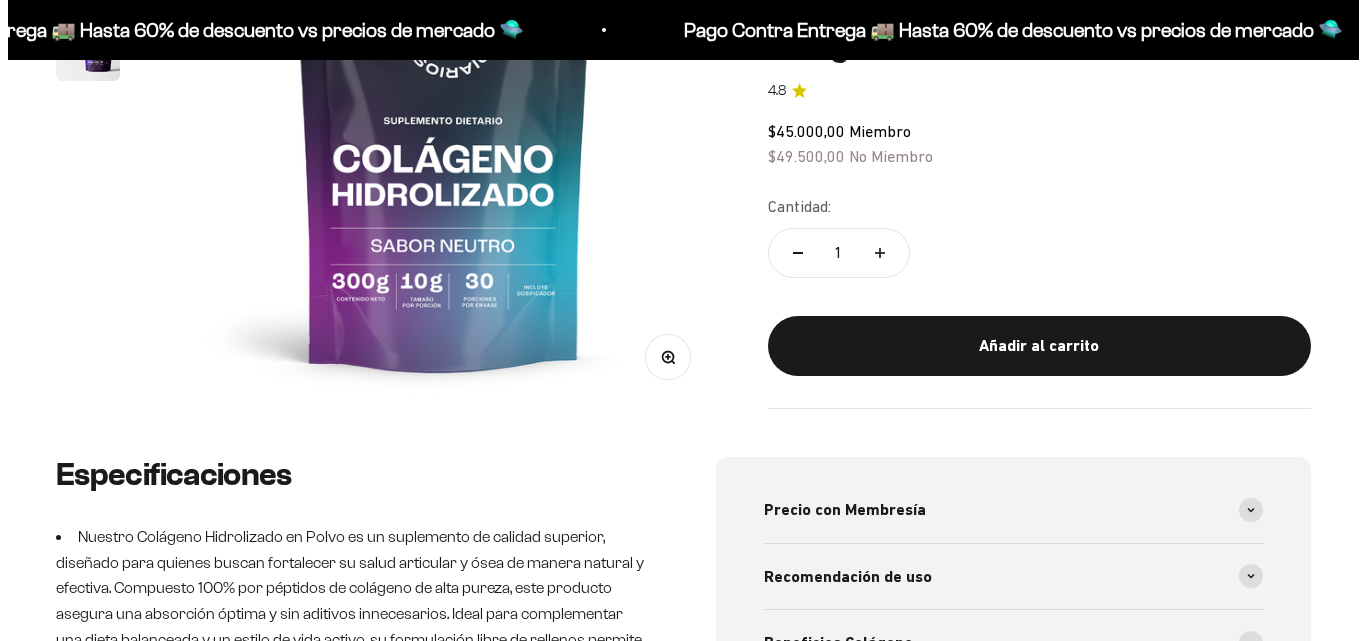 scroll, scrollTop: 200, scrollLeft: 0, axis: vertical 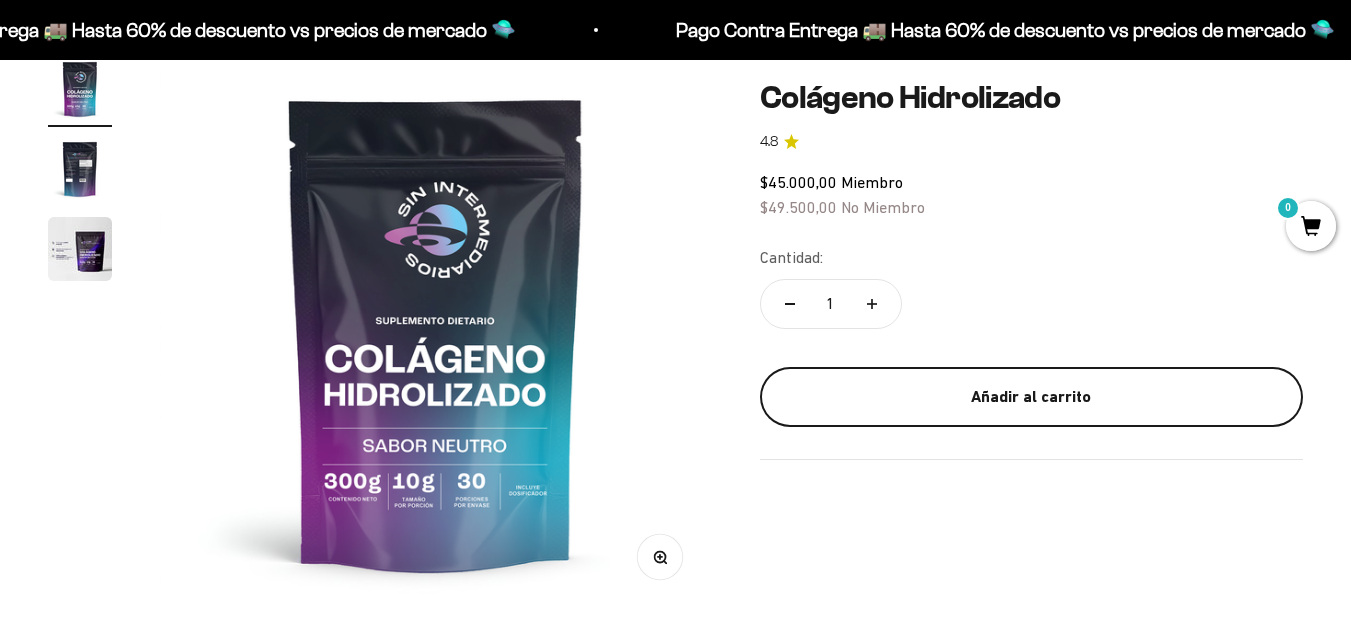 click on "Añadir al carrito" at bounding box center (1031, 397) 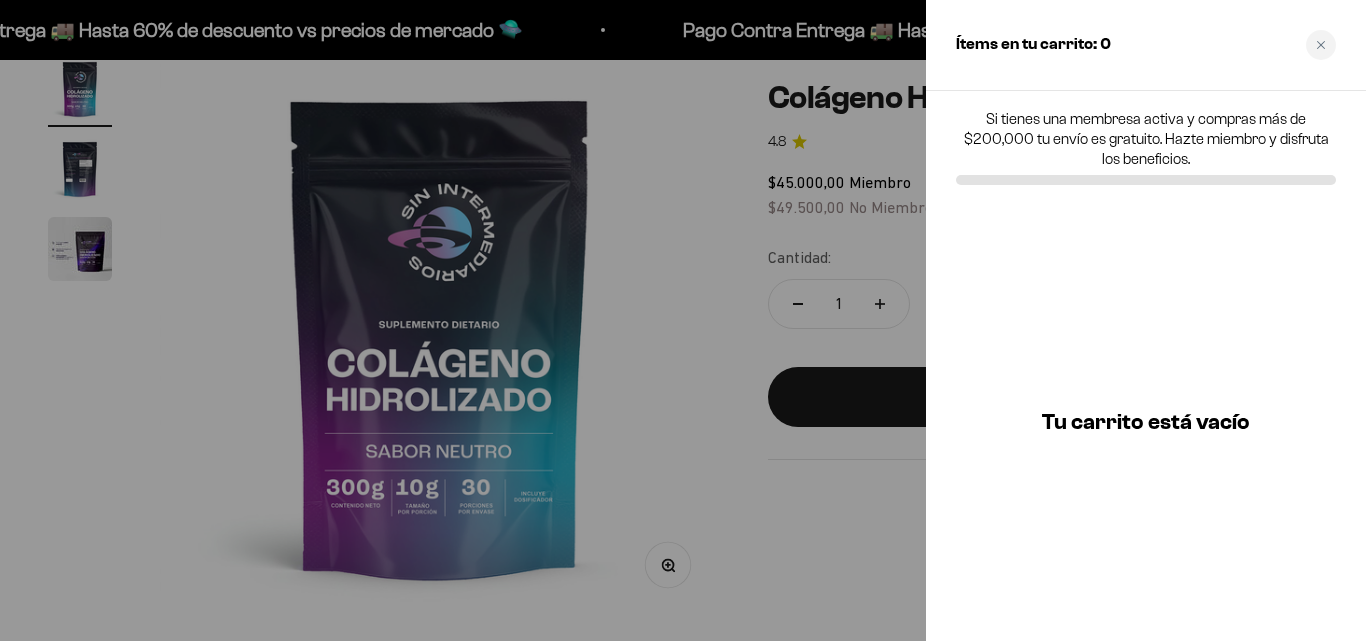 scroll, scrollTop: 0, scrollLeft: 0, axis: both 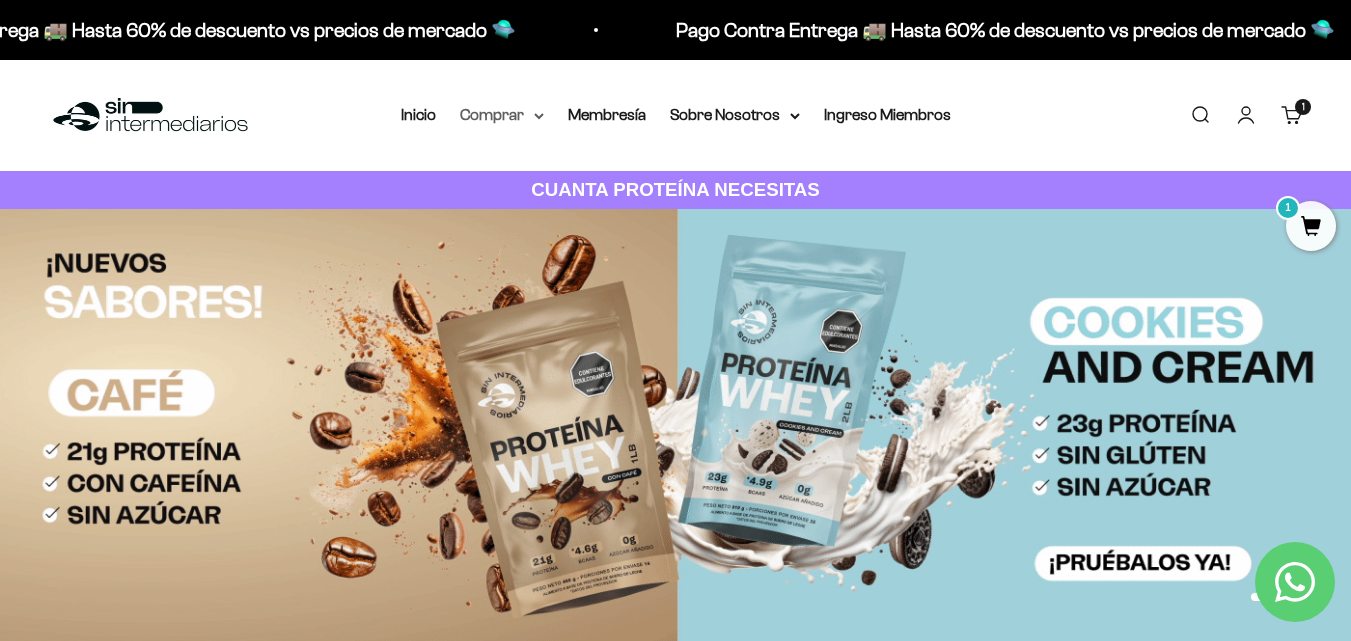 click on "Comprar" at bounding box center [502, 115] 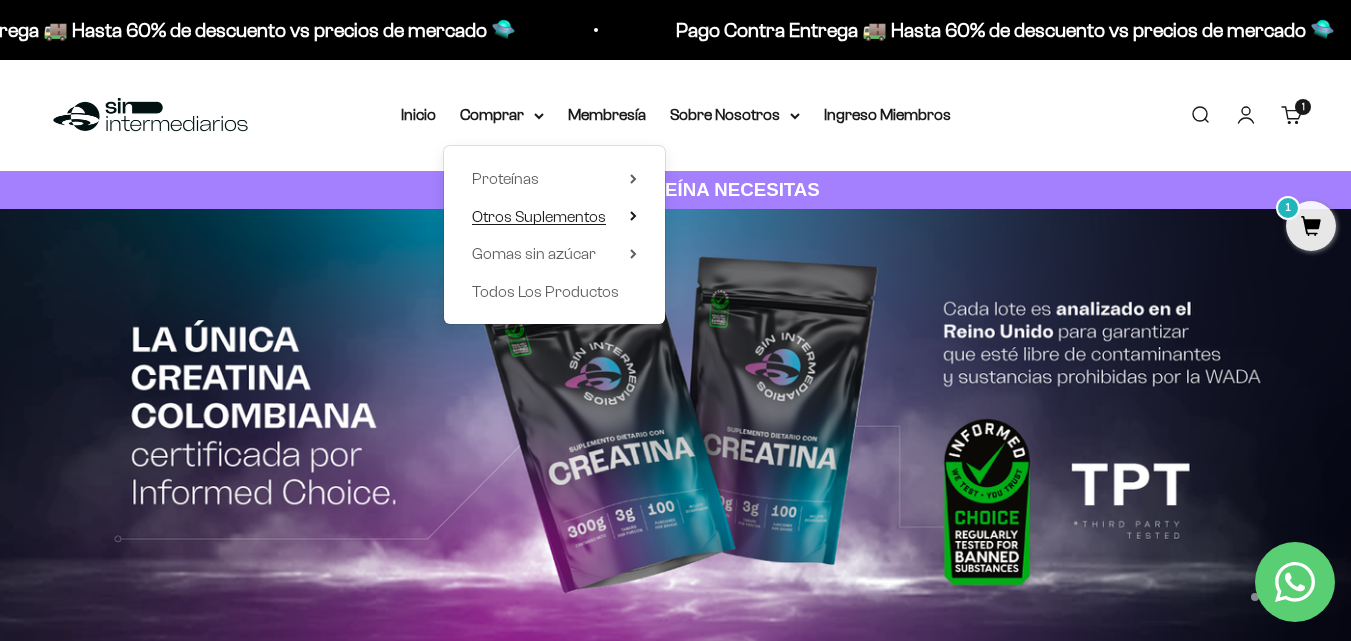 click on "Otros Suplementos" at bounding box center (539, 216) 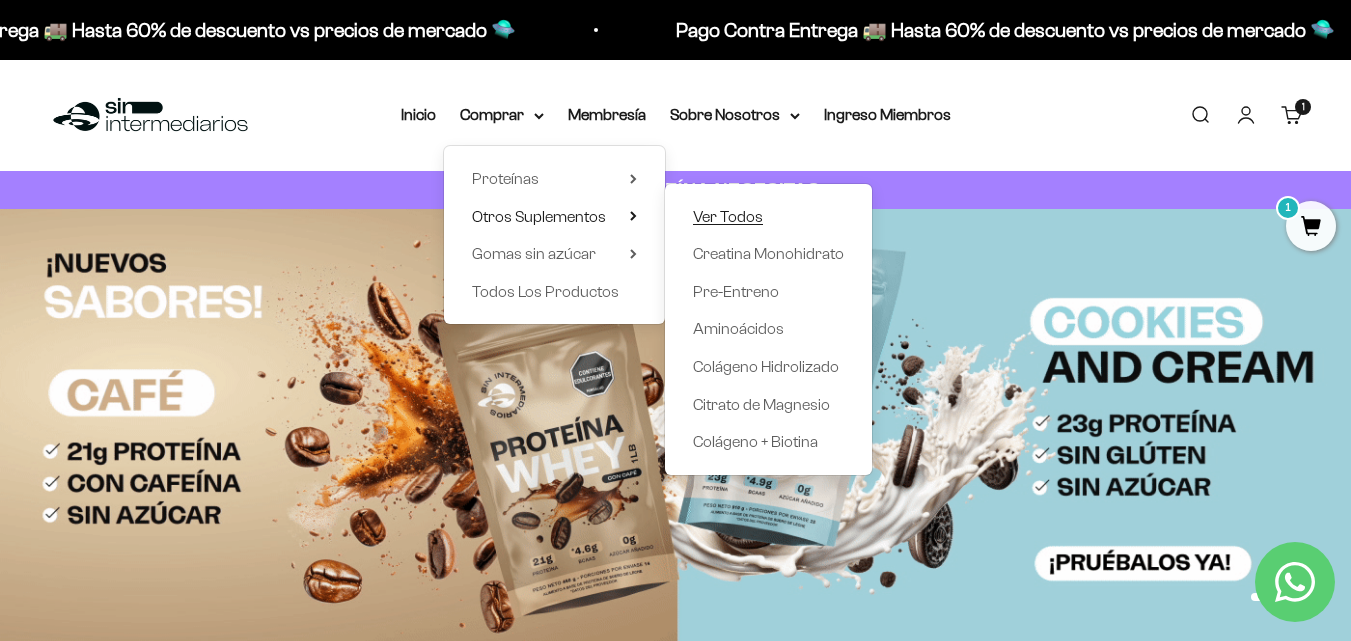 click on "Ver Todos" at bounding box center (728, 216) 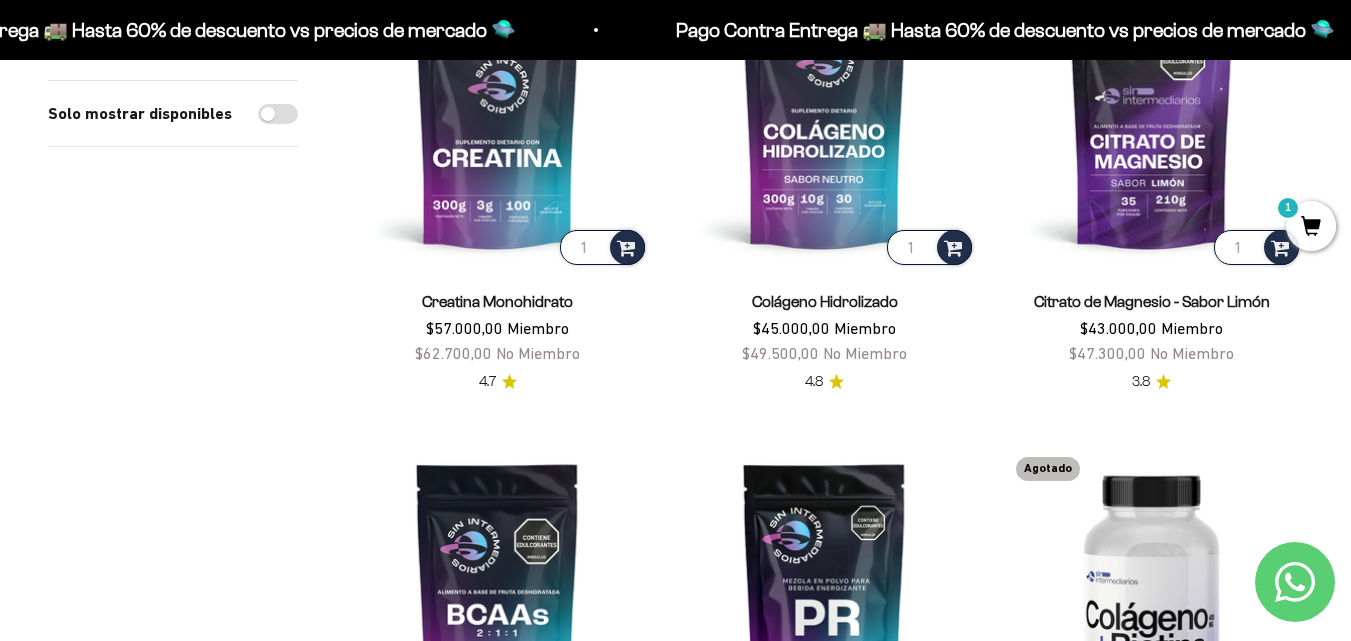 scroll, scrollTop: 300, scrollLeft: 0, axis: vertical 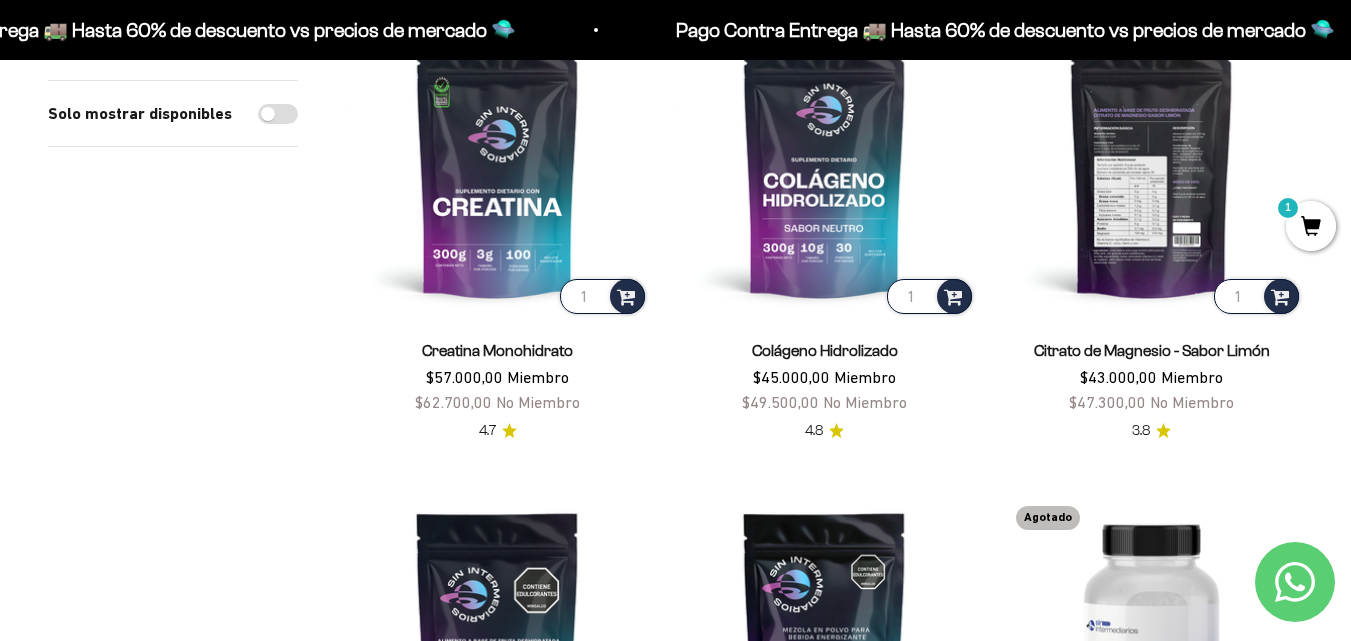 click at bounding box center [1151, 166] 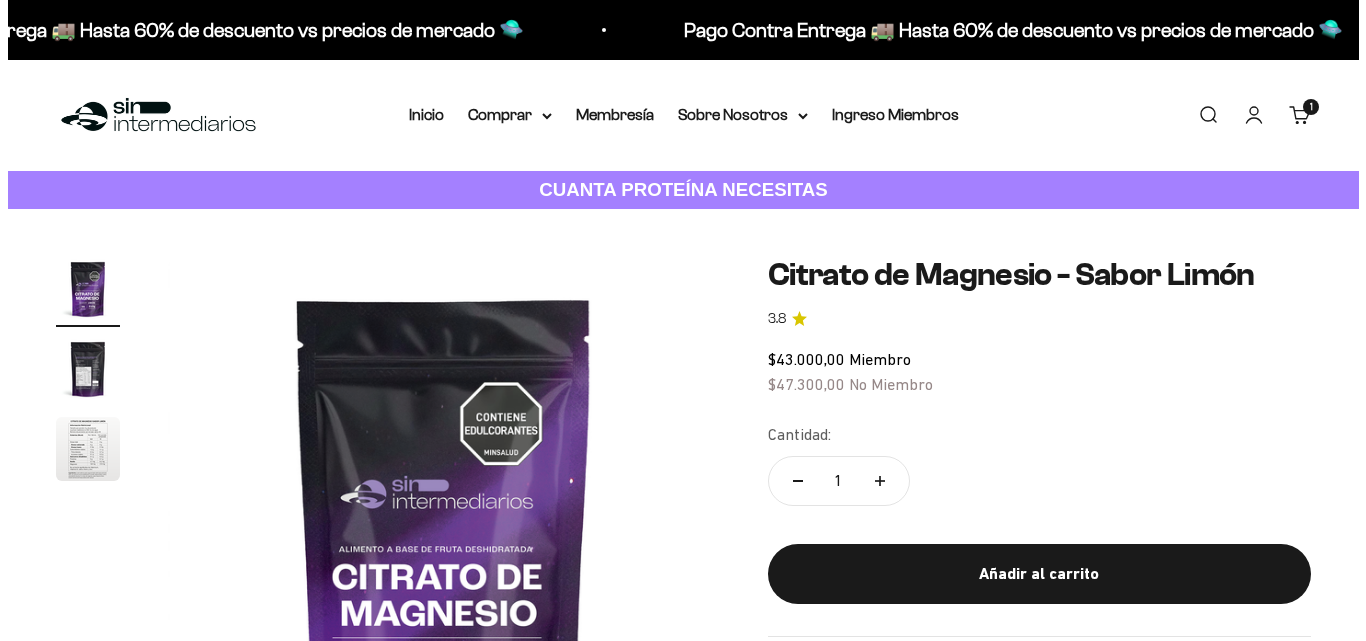 scroll, scrollTop: 200, scrollLeft: 0, axis: vertical 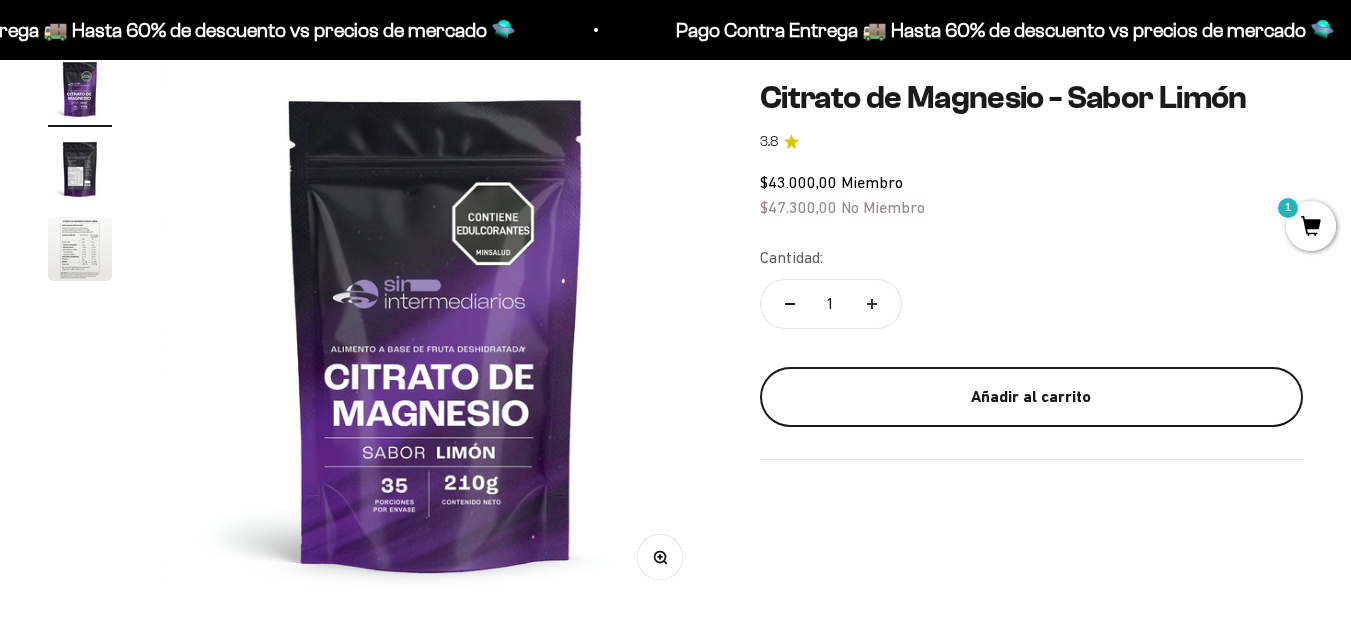 click on "Añadir al carrito" at bounding box center (1031, 397) 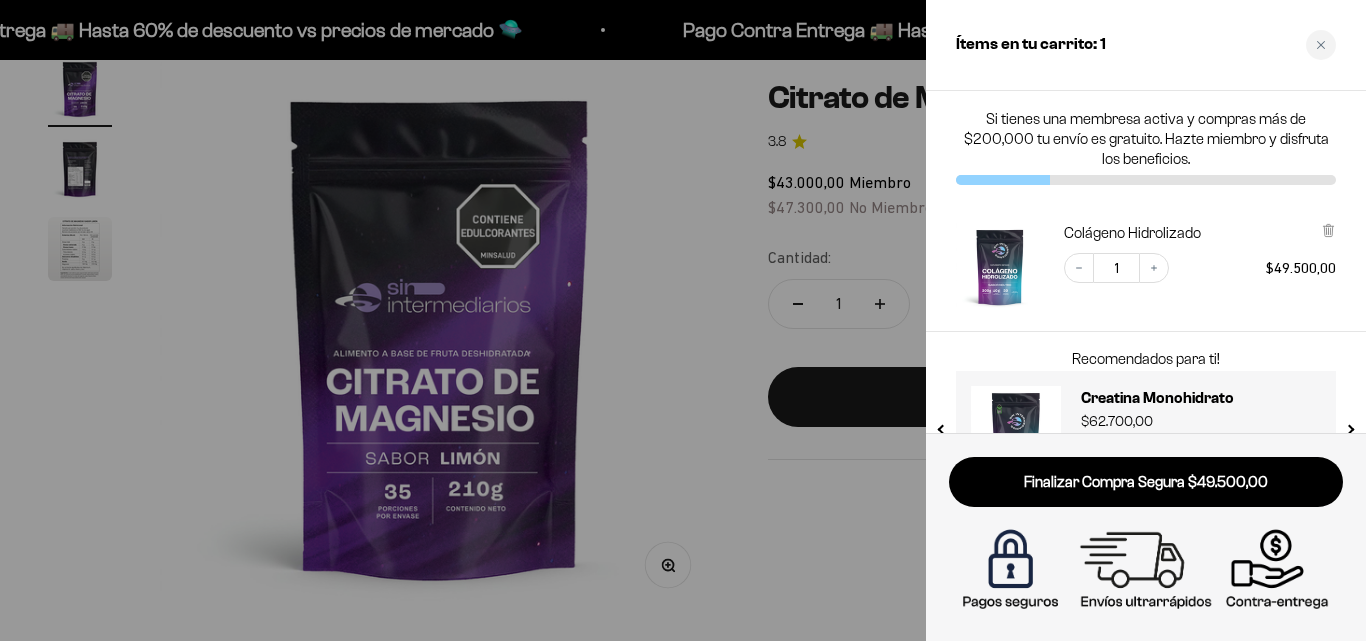 scroll, scrollTop: 0, scrollLeft: 0, axis: both 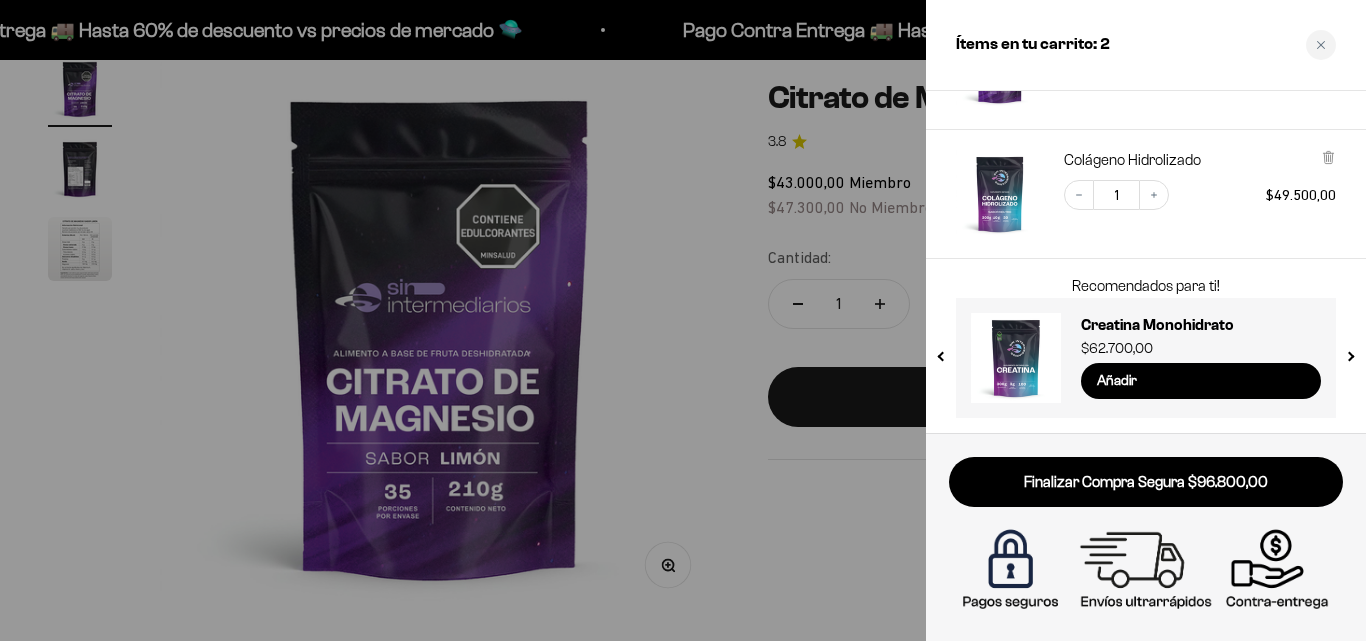 click at bounding box center (683, 320) 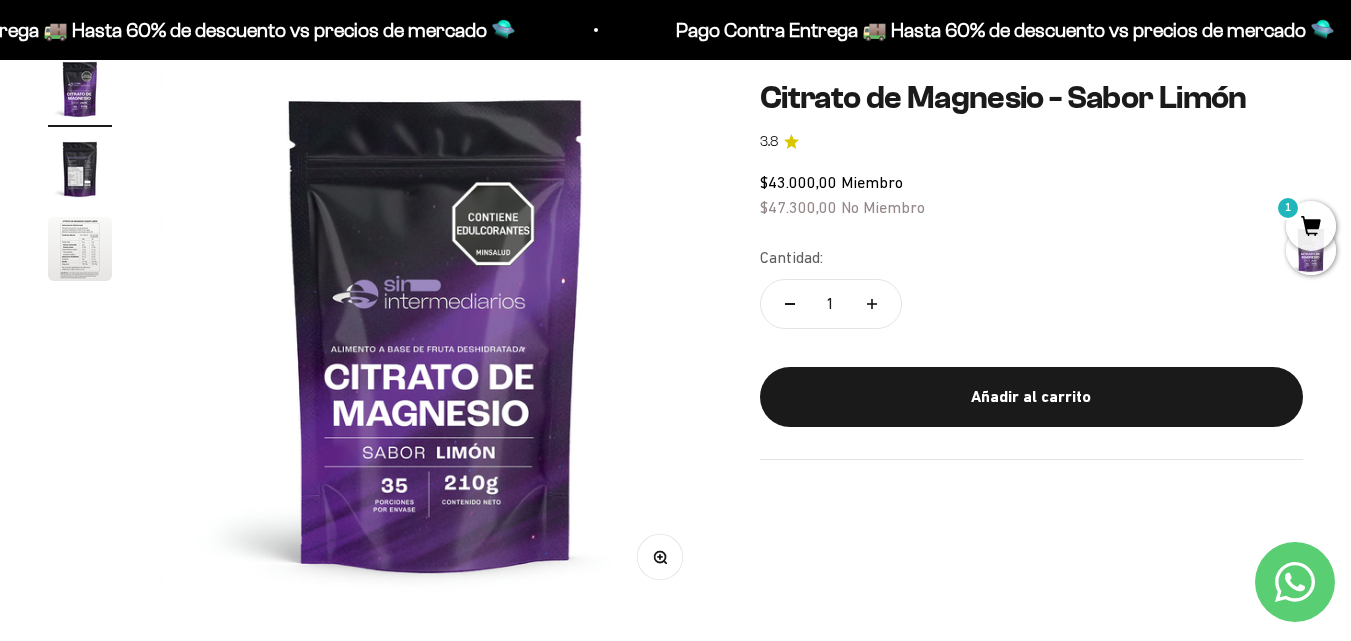 scroll, scrollTop: 0, scrollLeft: 0, axis: both 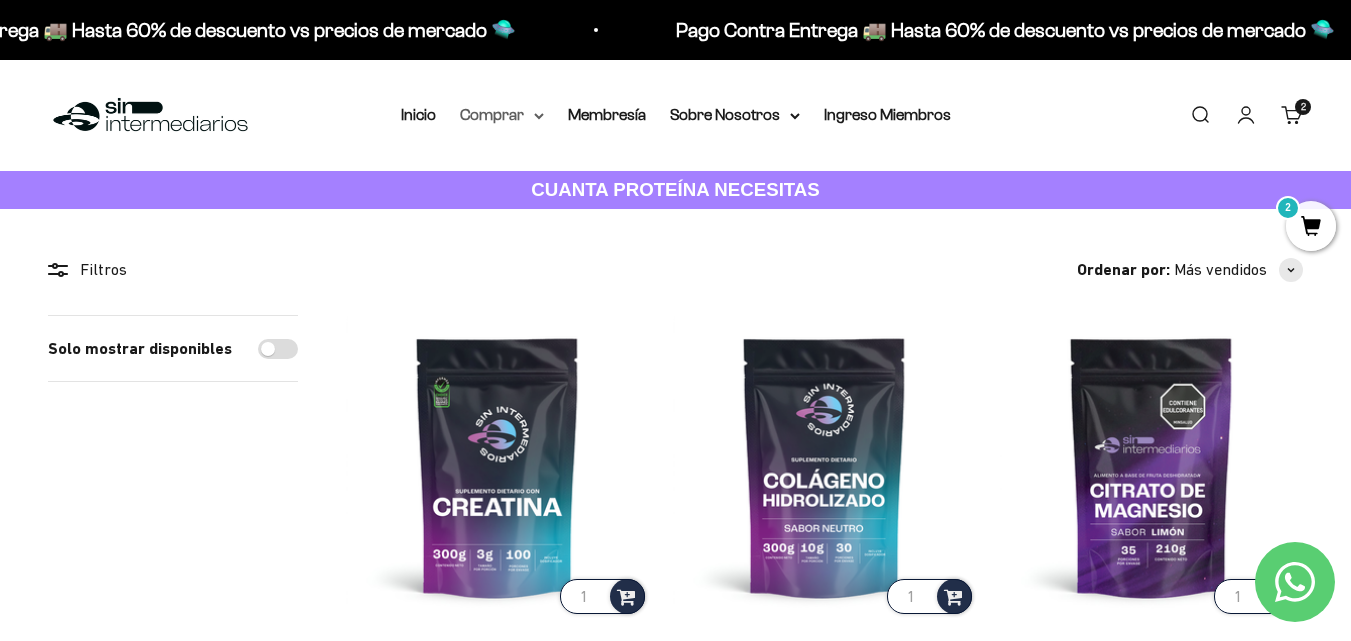 click on "Comprar" at bounding box center [502, 115] 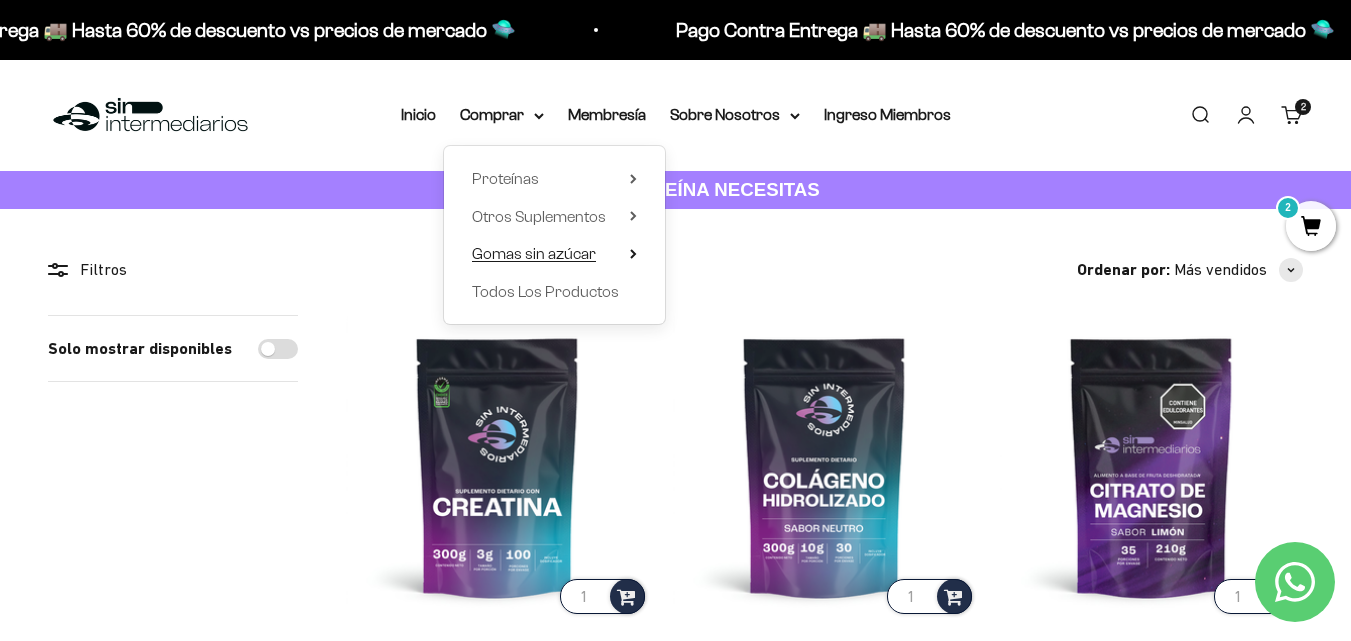 click on "Gomas sin azúcar" at bounding box center (534, 253) 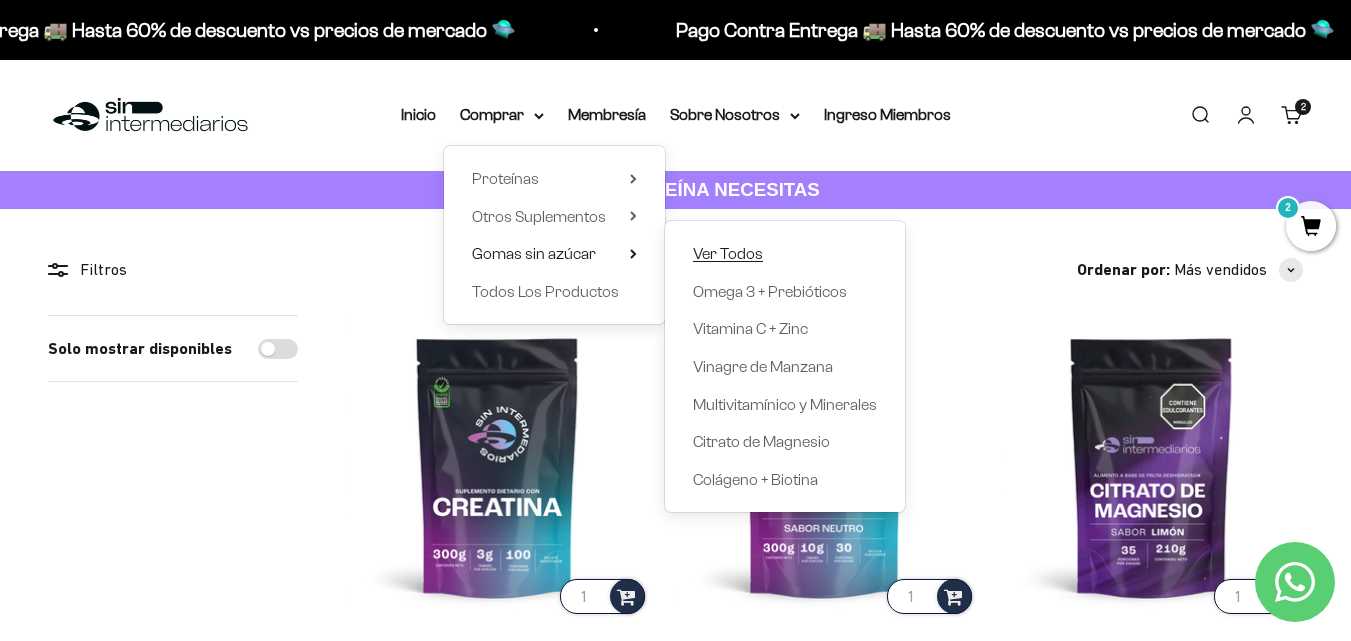 click on "Ver Todos" at bounding box center [728, 253] 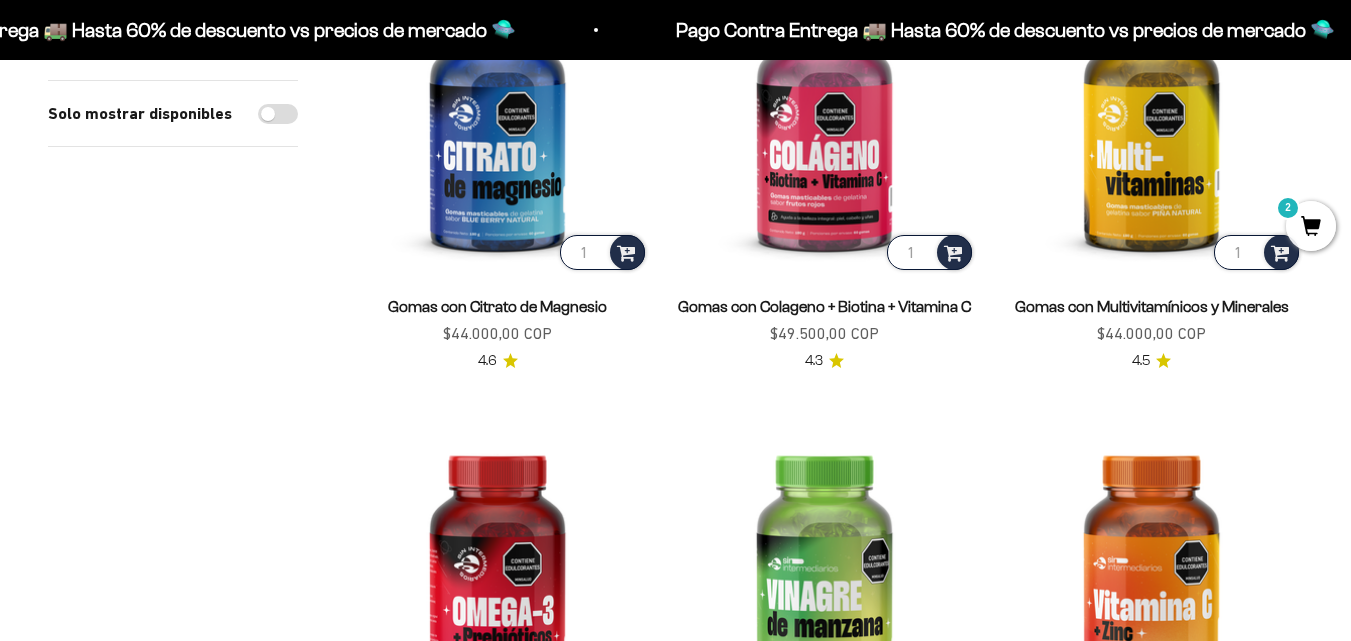 scroll, scrollTop: 700, scrollLeft: 0, axis: vertical 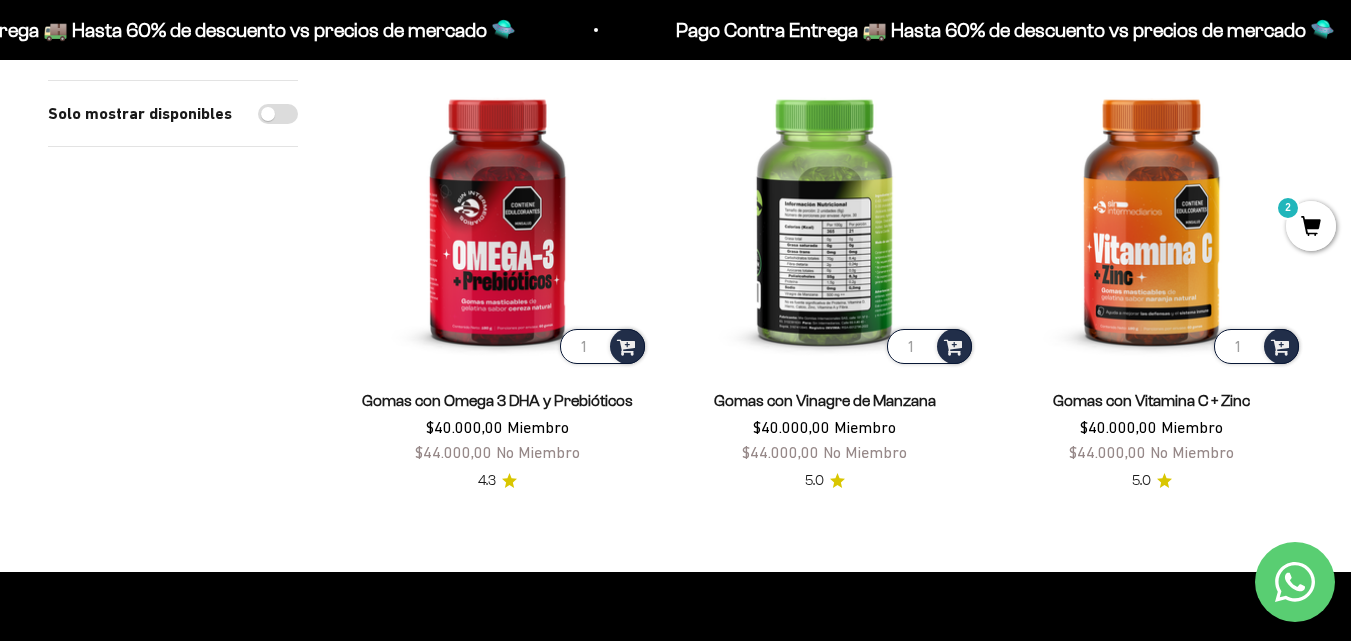 click at bounding box center [824, 216] 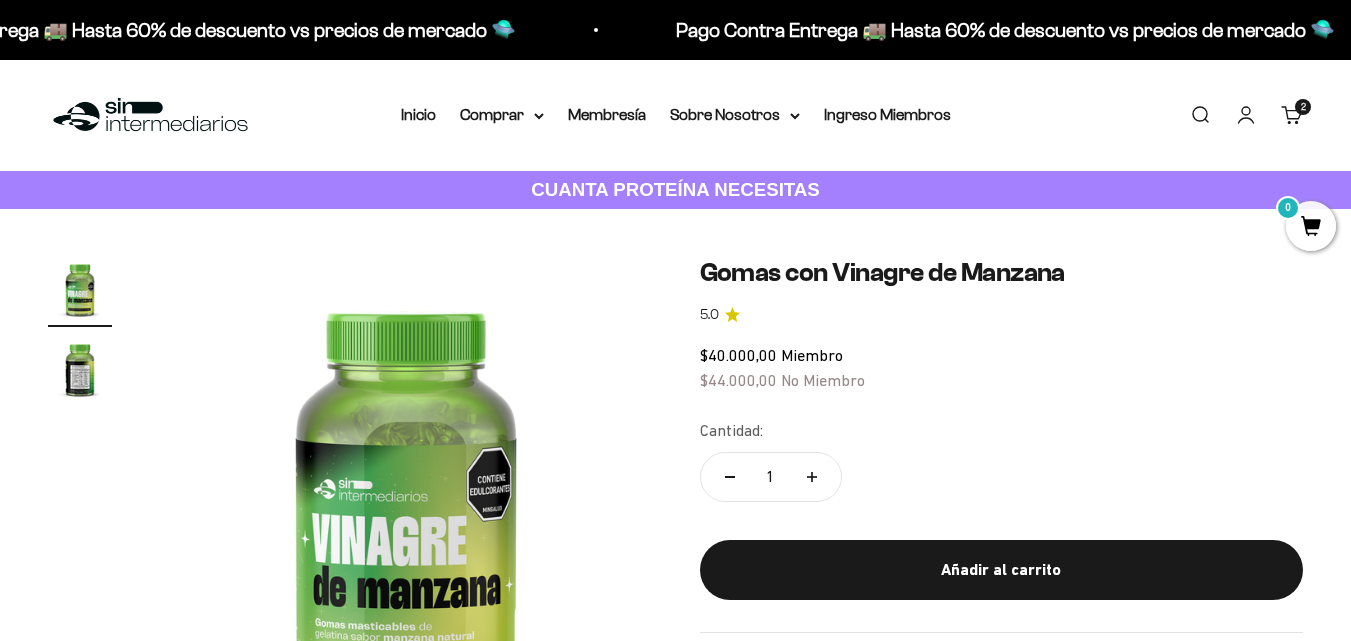 scroll, scrollTop: 300, scrollLeft: 0, axis: vertical 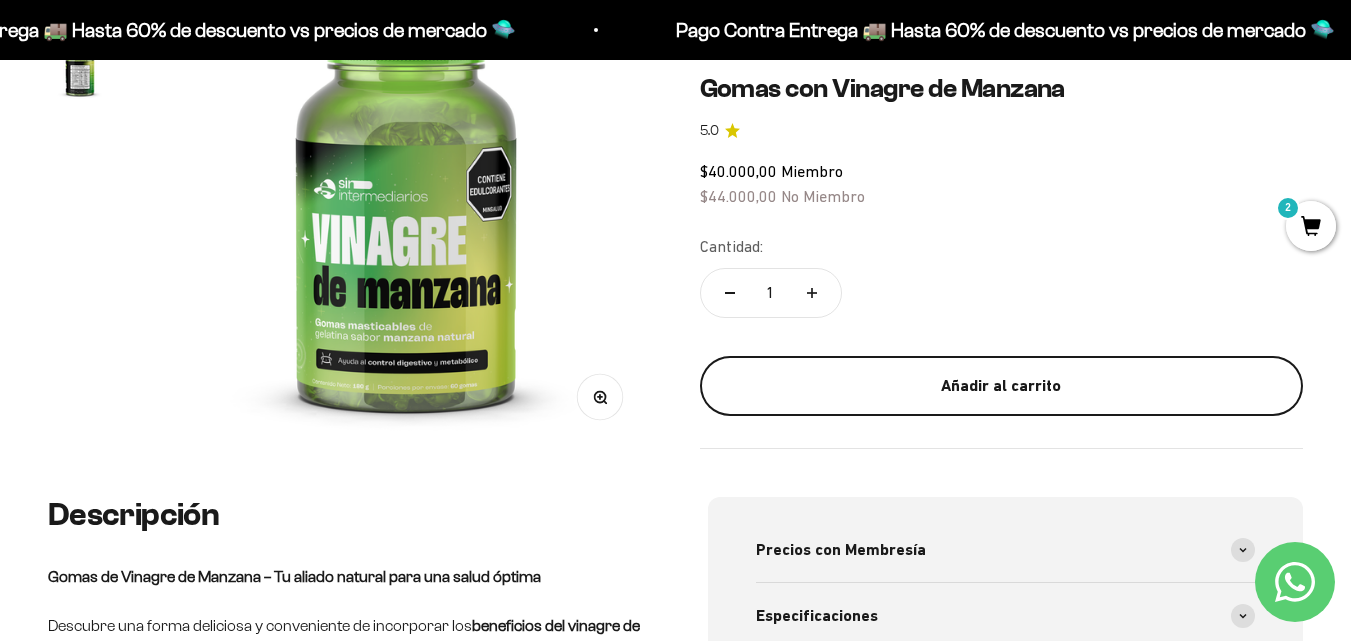 click on "Añadir al carrito" at bounding box center [1002, 386] 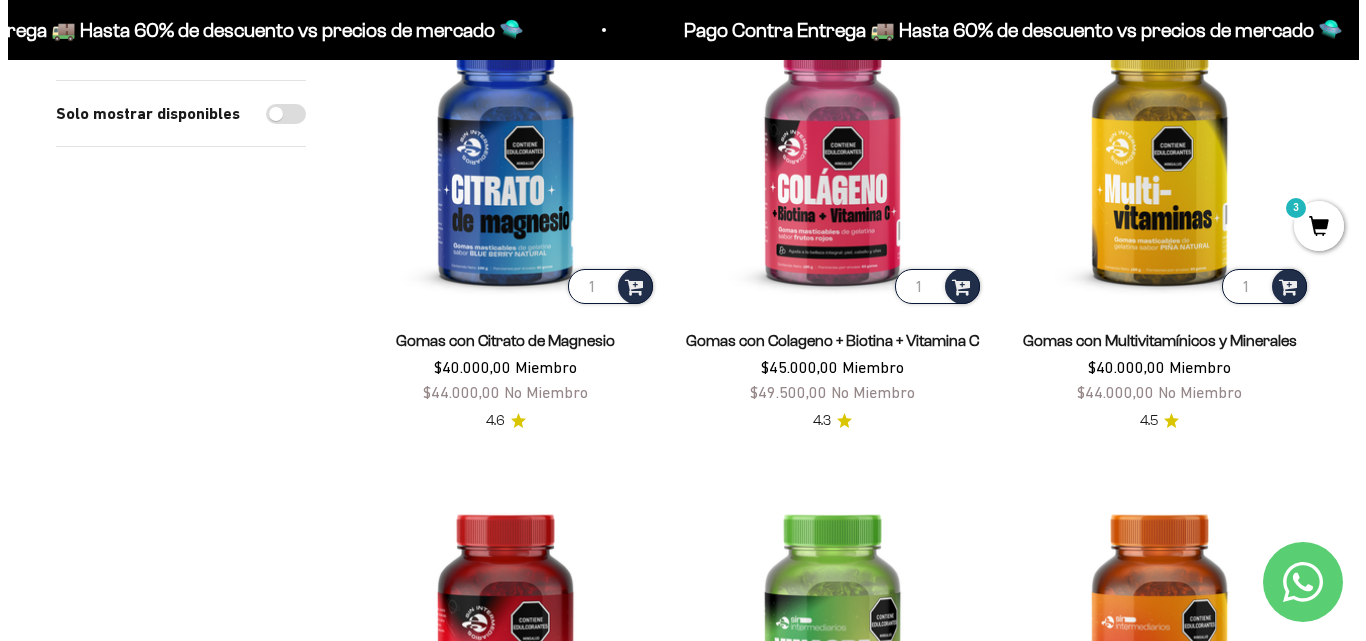 scroll, scrollTop: 300, scrollLeft: 0, axis: vertical 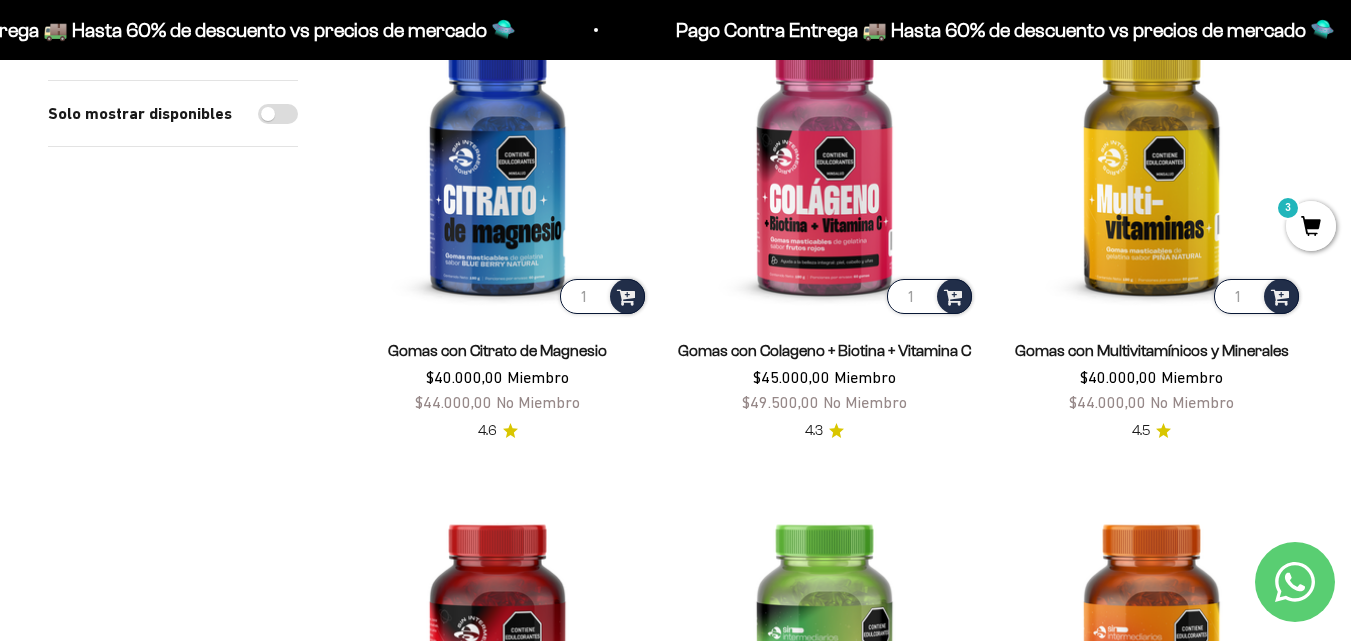 click on "3" at bounding box center (1311, 226) 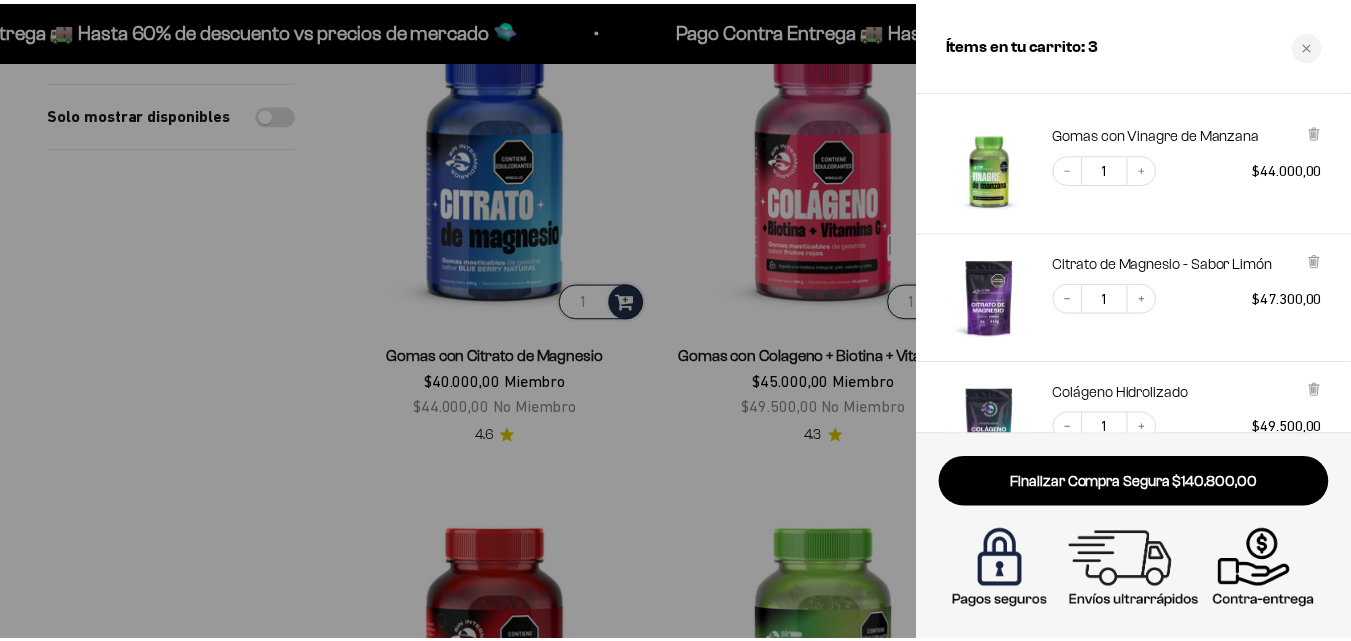 scroll, scrollTop: 100, scrollLeft: 0, axis: vertical 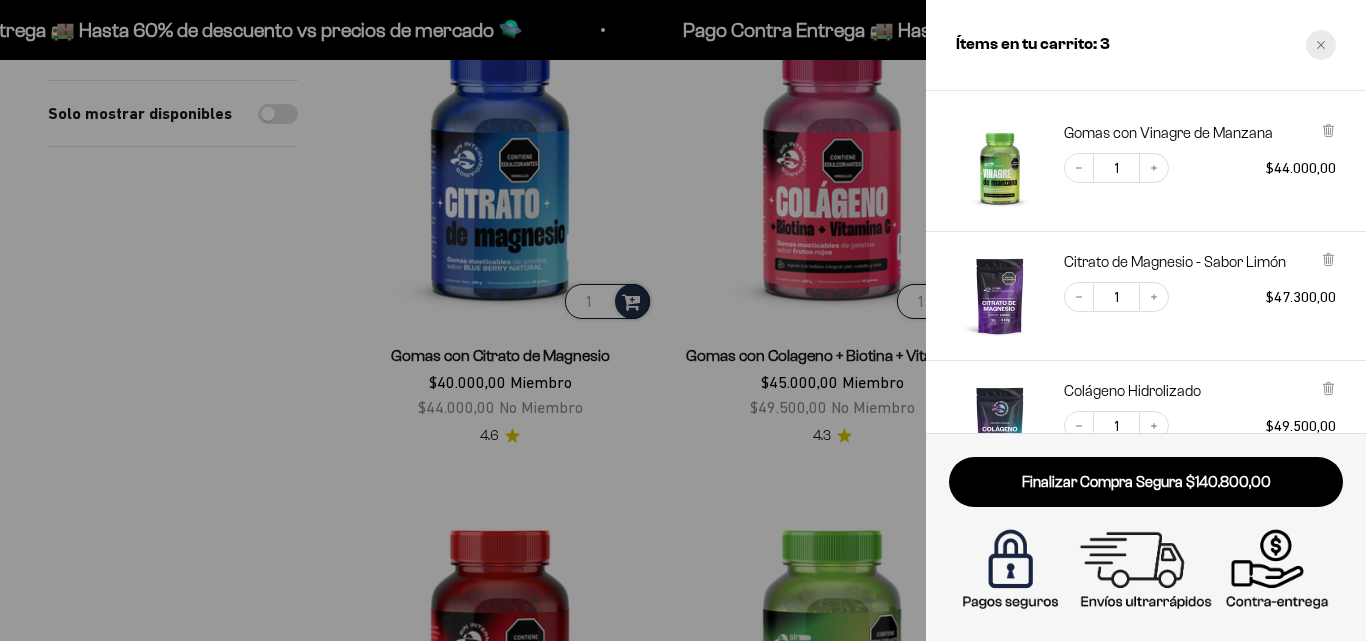 click 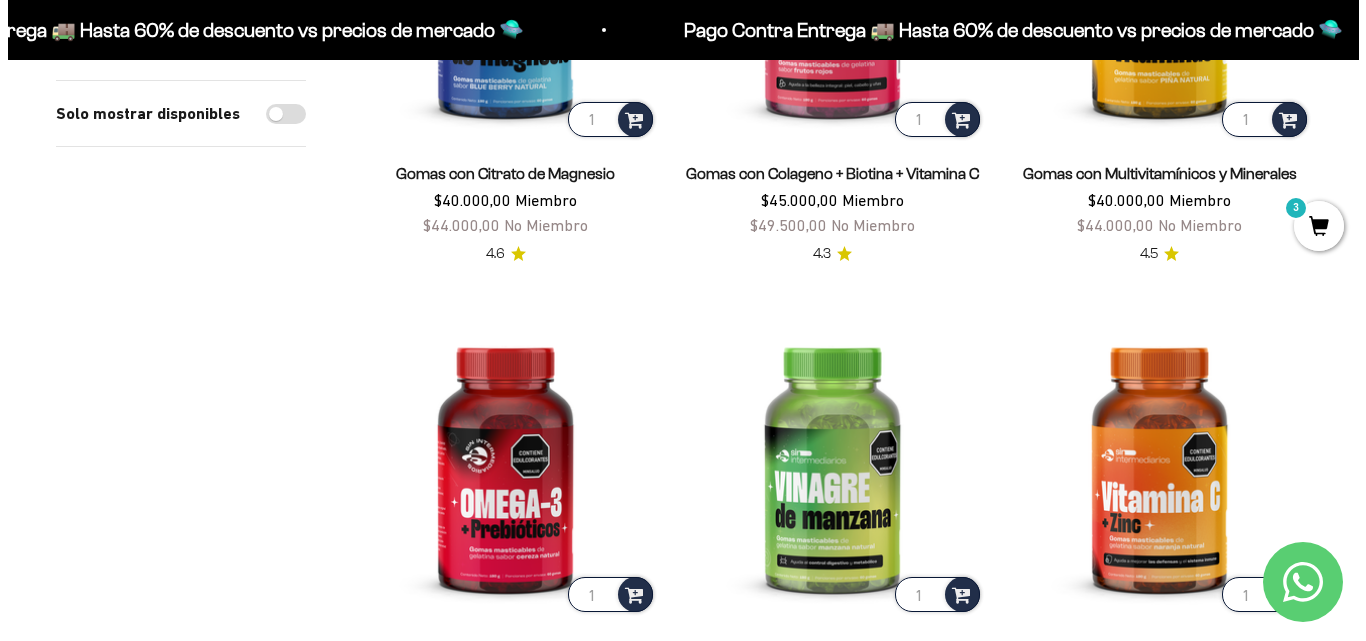 scroll, scrollTop: 600, scrollLeft: 0, axis: vertical 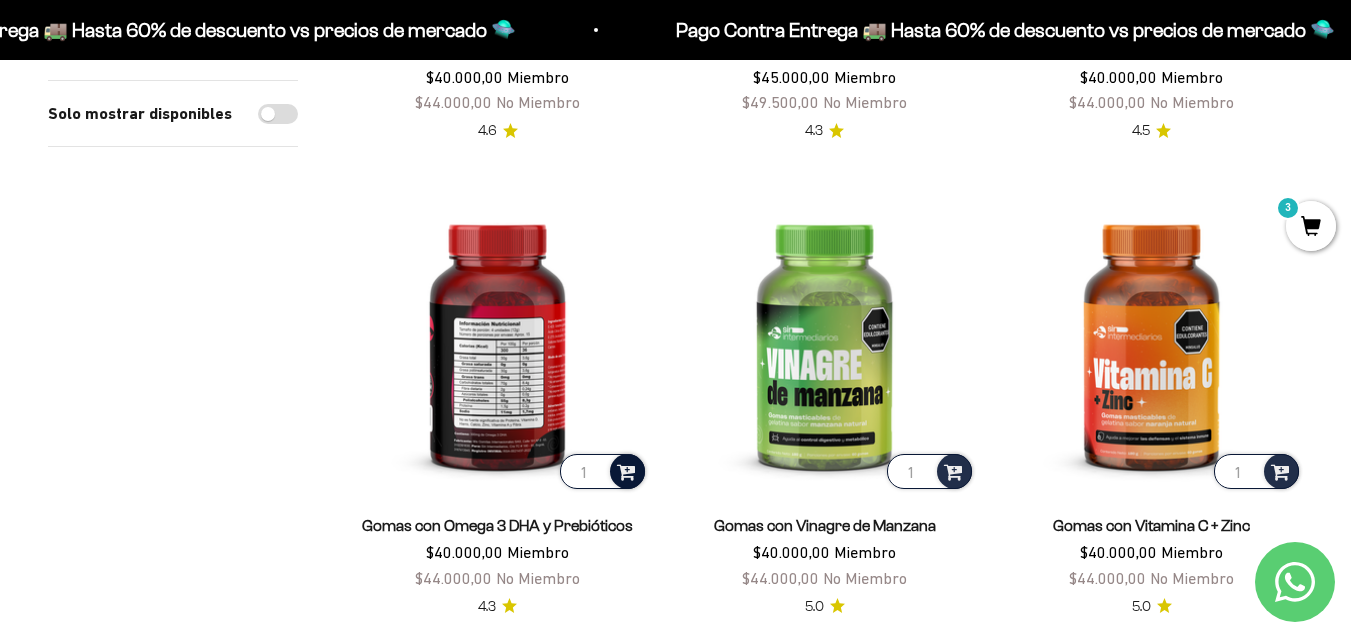 click at bounding box center [627, 471] 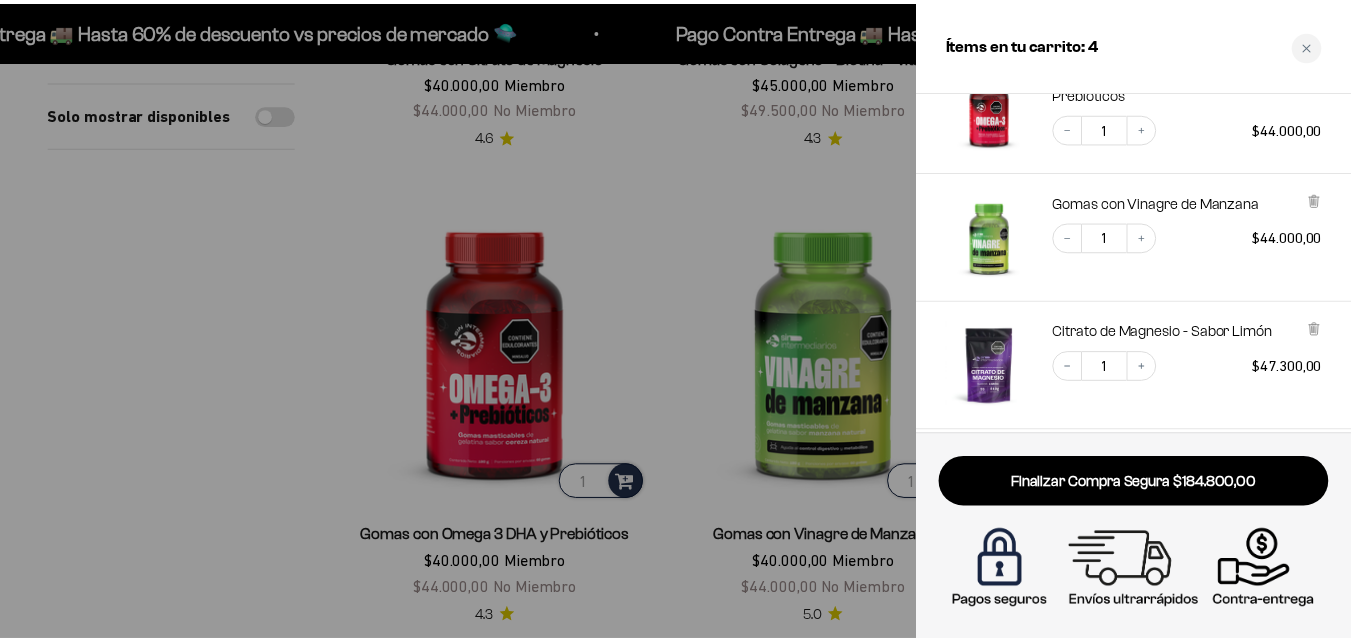 scroll, scrollTop: 0, scrollLeft: 0, axis: both 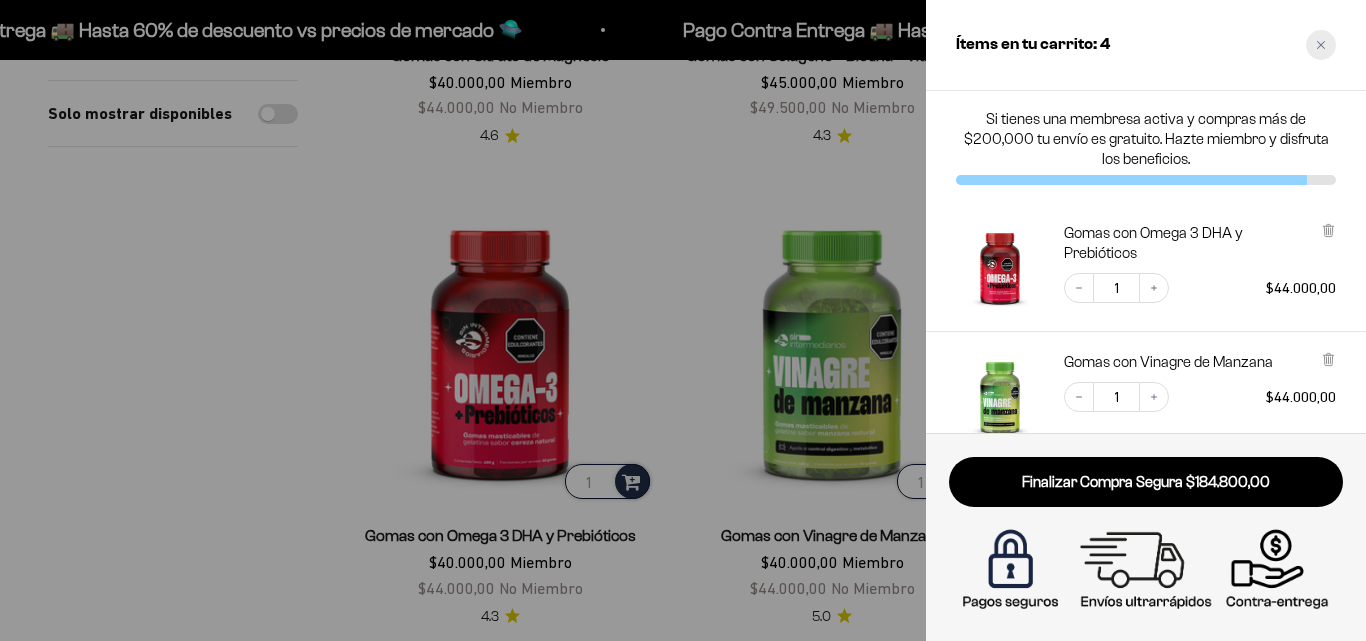 click at bounding box center [1321, 45] 